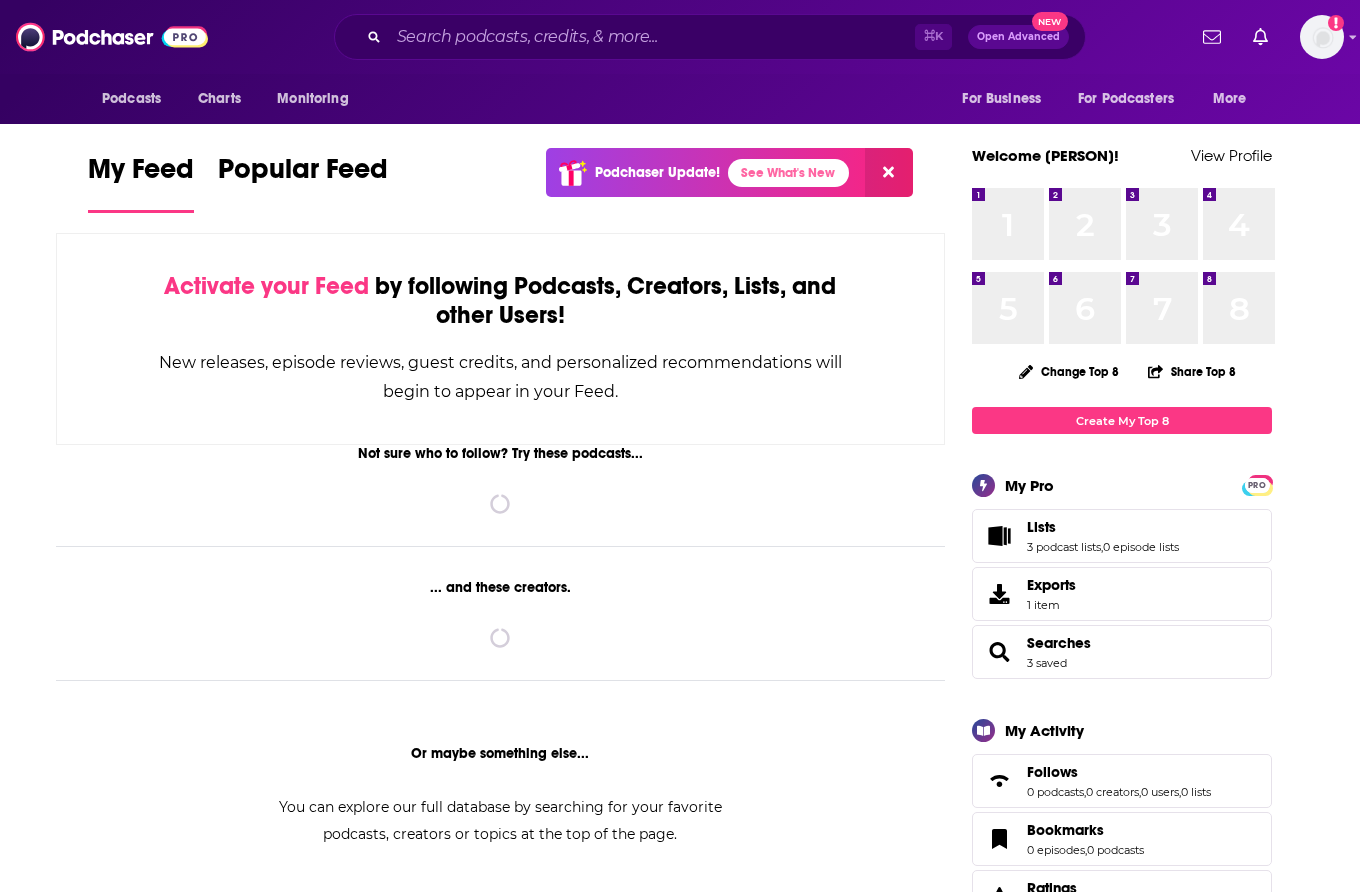 scroll, scrollTop: 0, scrollLeft: 0, axis: both 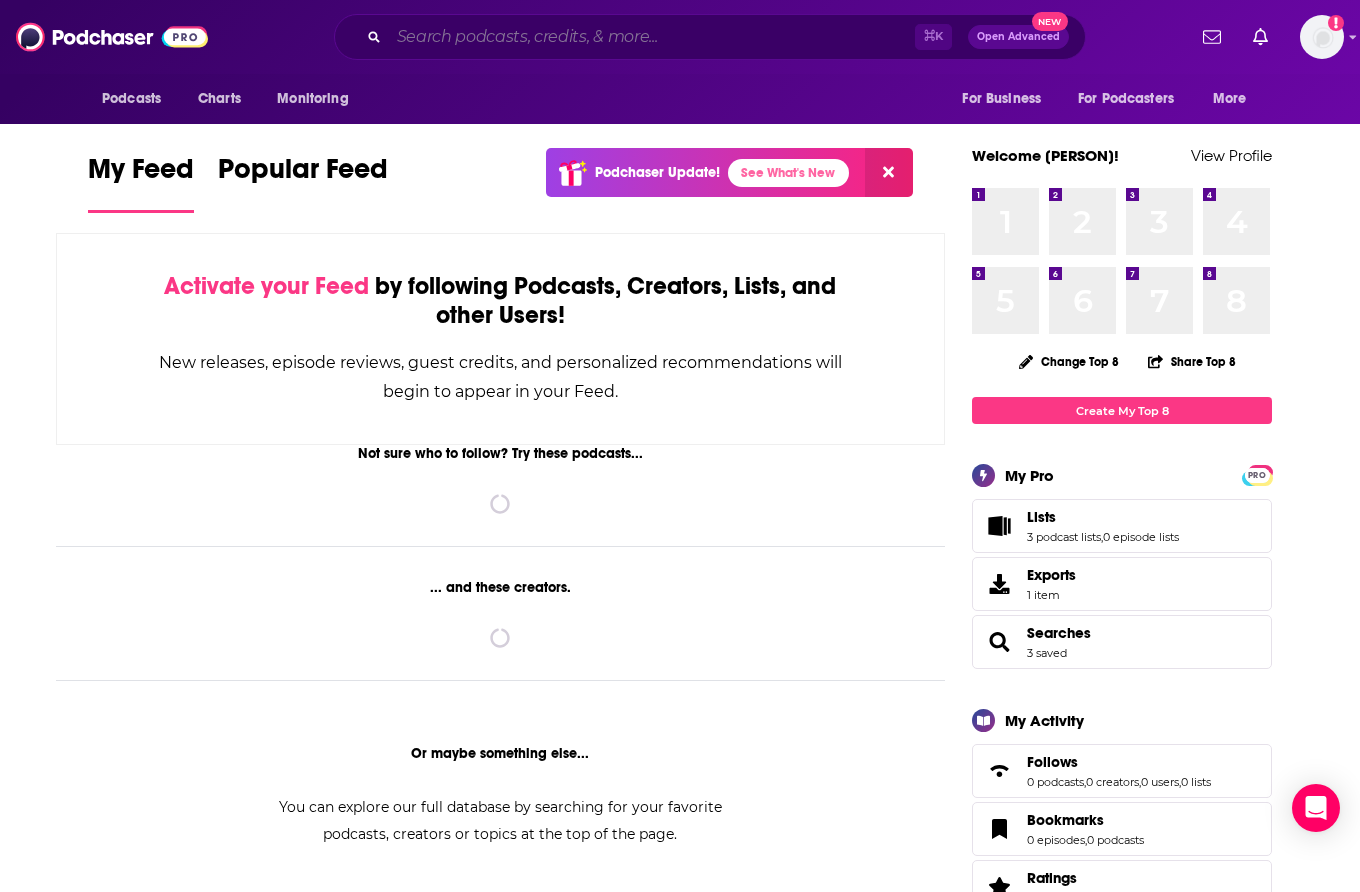 click at bounding box center (652, 37) 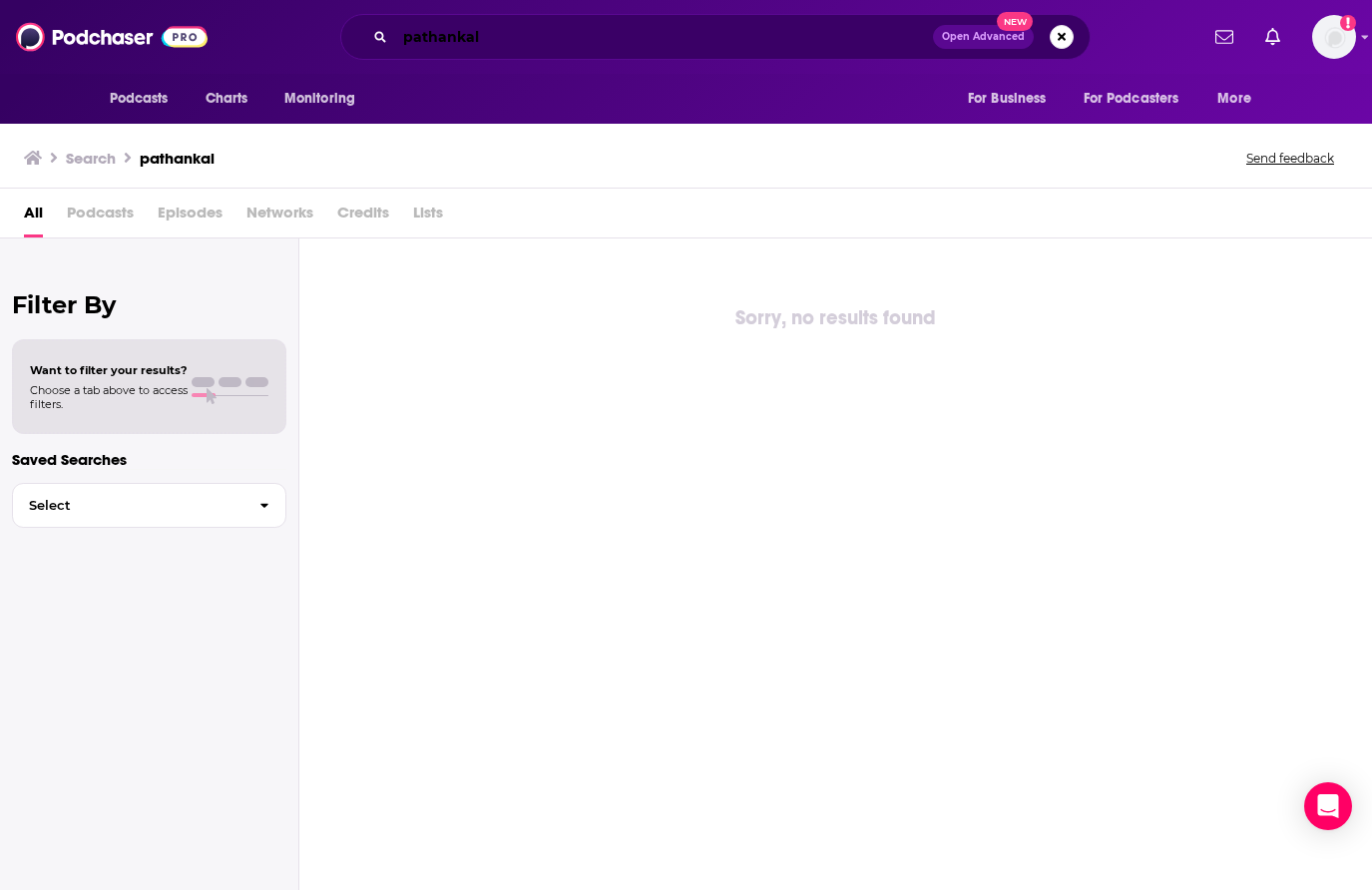 click on "pathankal" at bounding box center [664, 37] 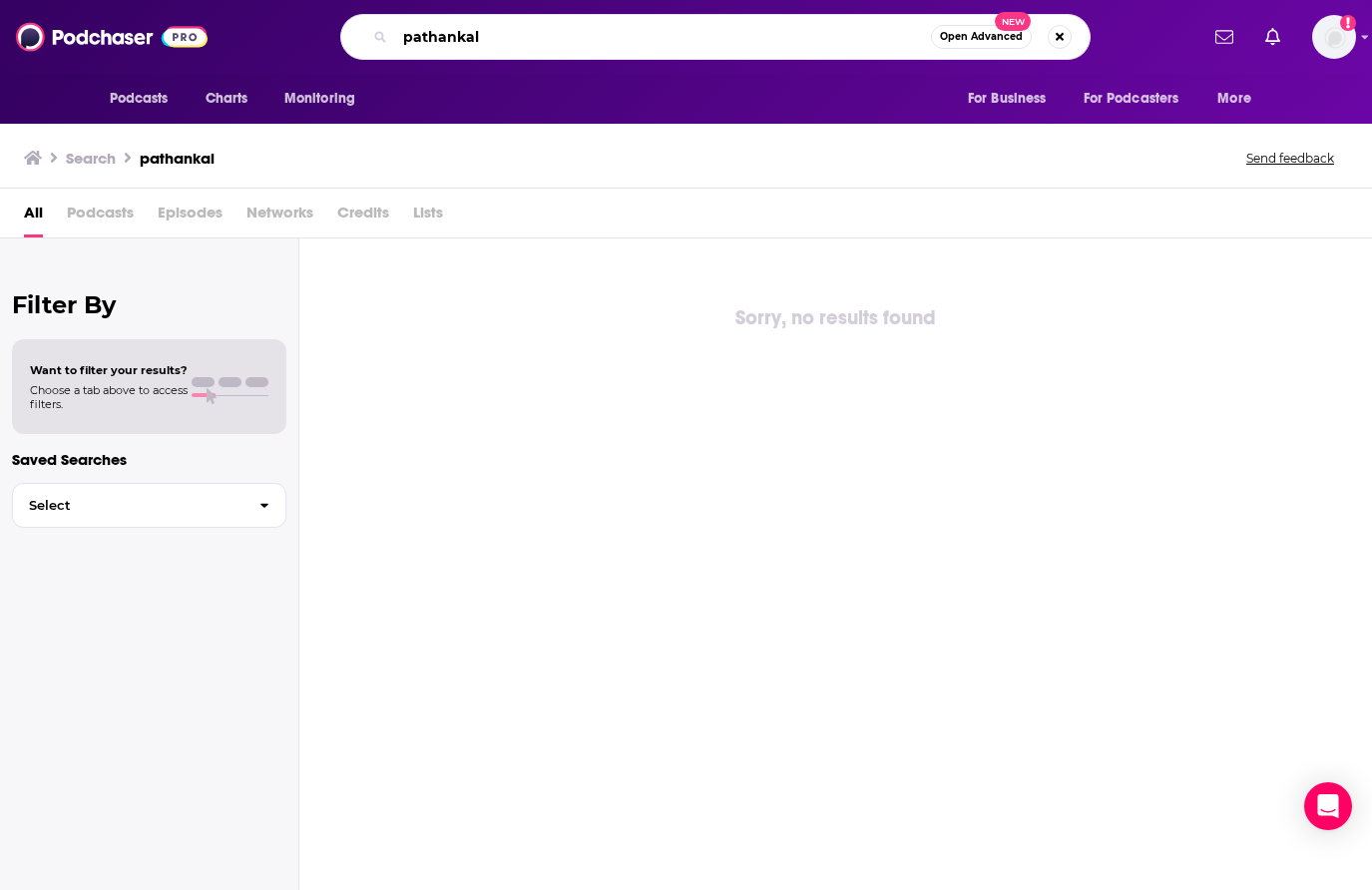 click on "pathankal" at bounding box center (663, 37) 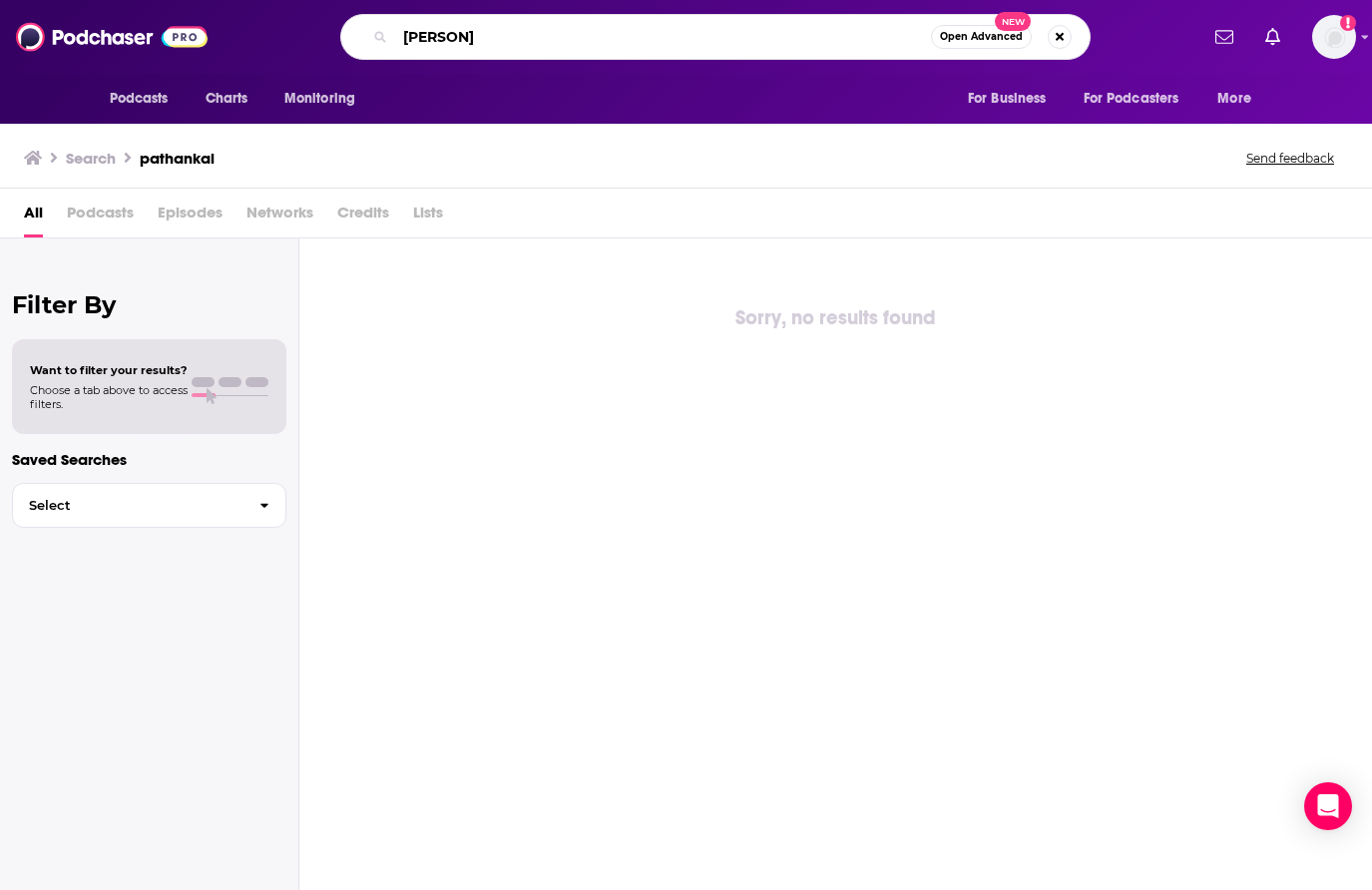 type on "[PERSON]" 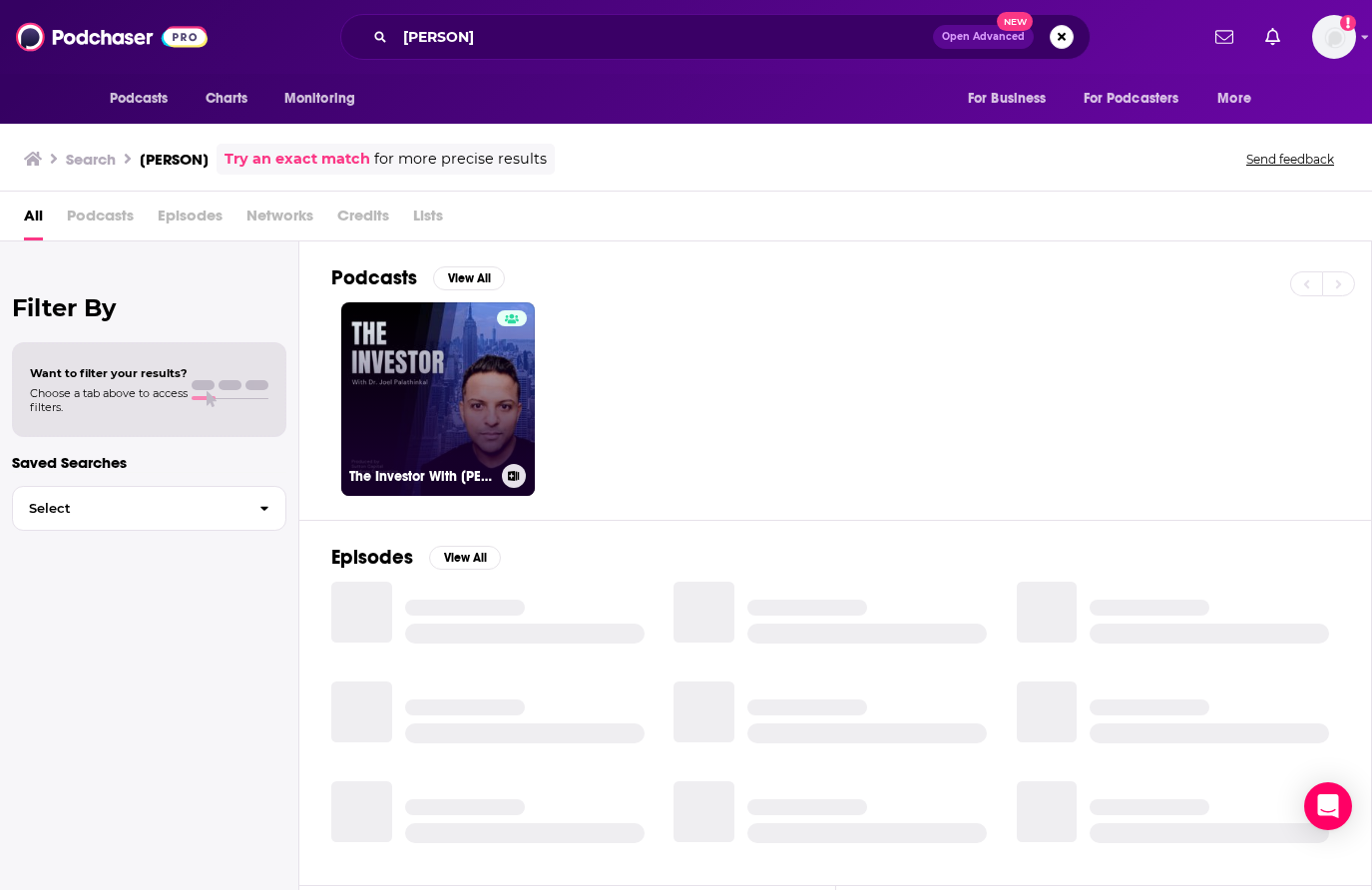 click on "The Investor With [PERSON]" at bounding box center [438, 399] 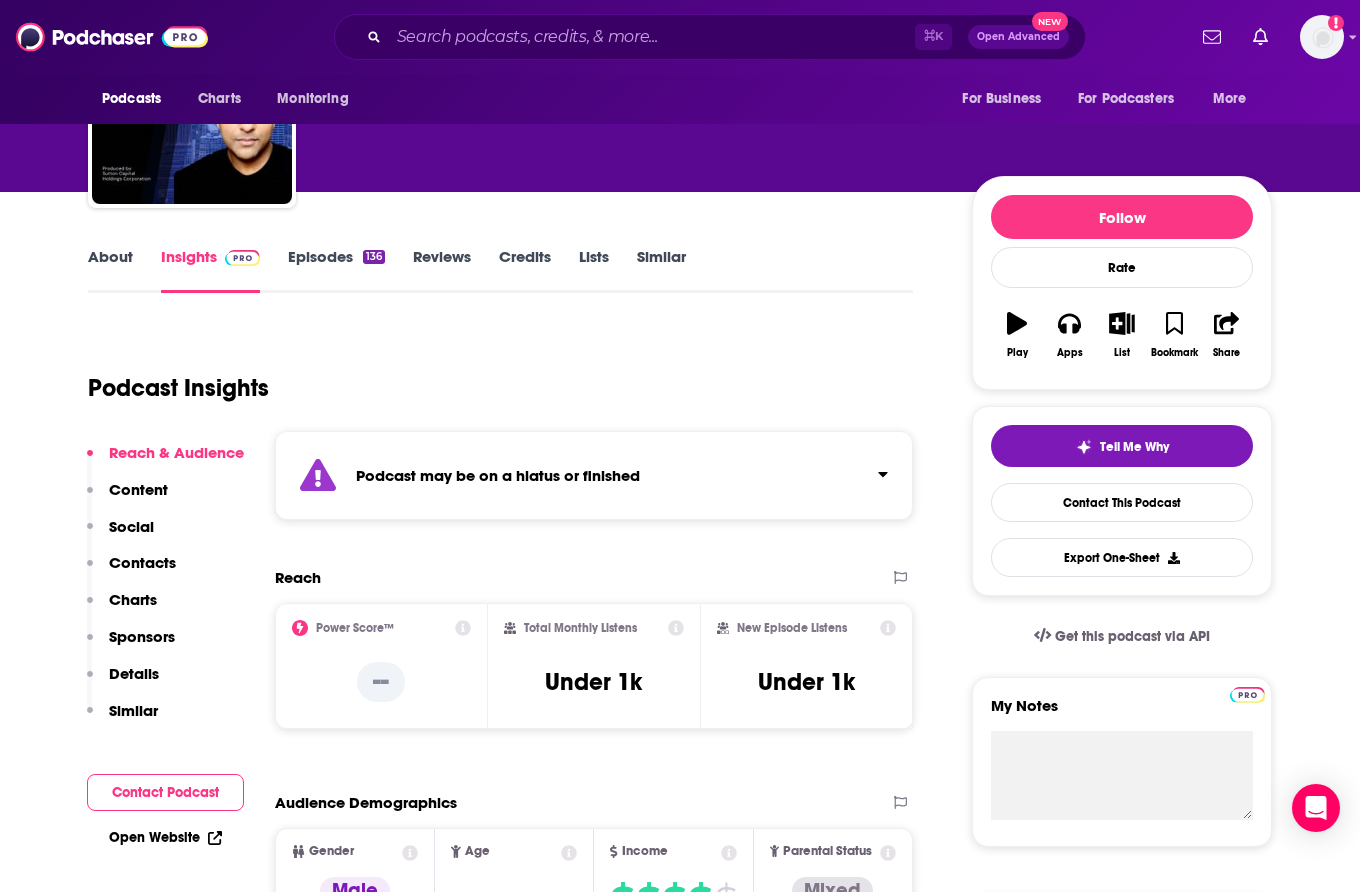 scroll, scrollTop: 20, scrollLeft: 0, axis: vertical 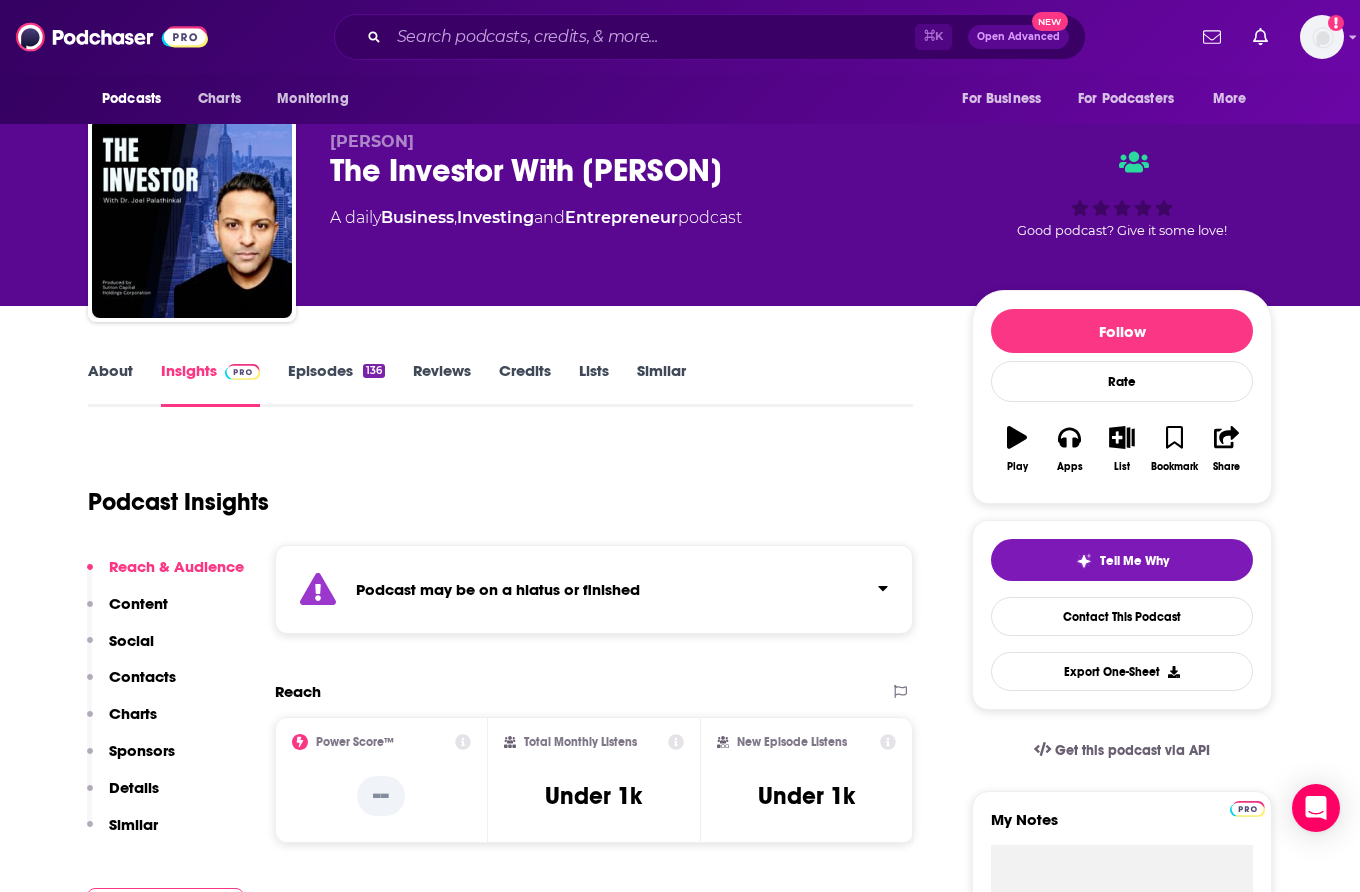 click on "136" at bounding box center [374, 371] 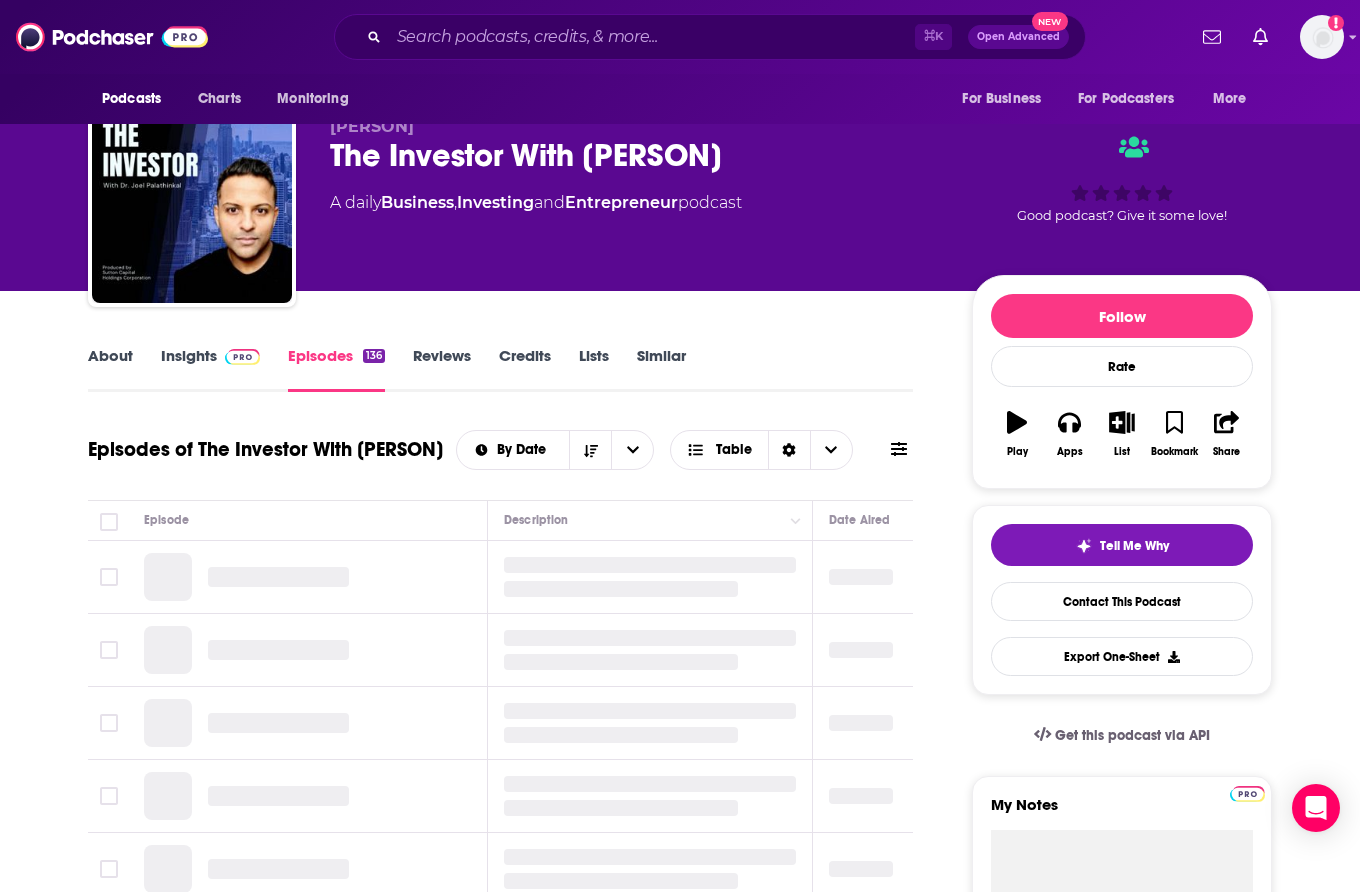 scroll, scrollTop: 131, scrollLeft: 0, axis: vertical 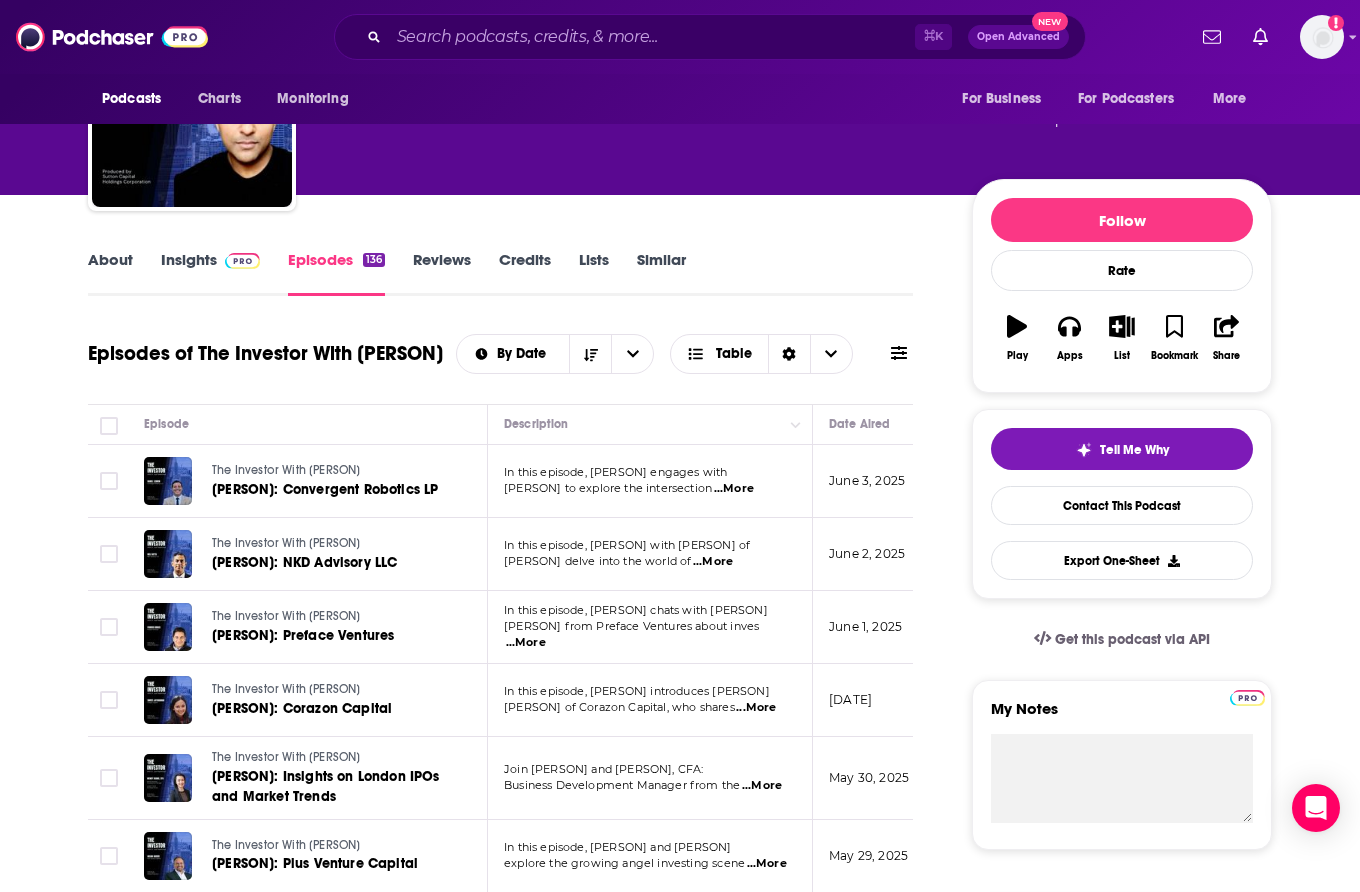 click on "About" at bounding box center (110, 273) 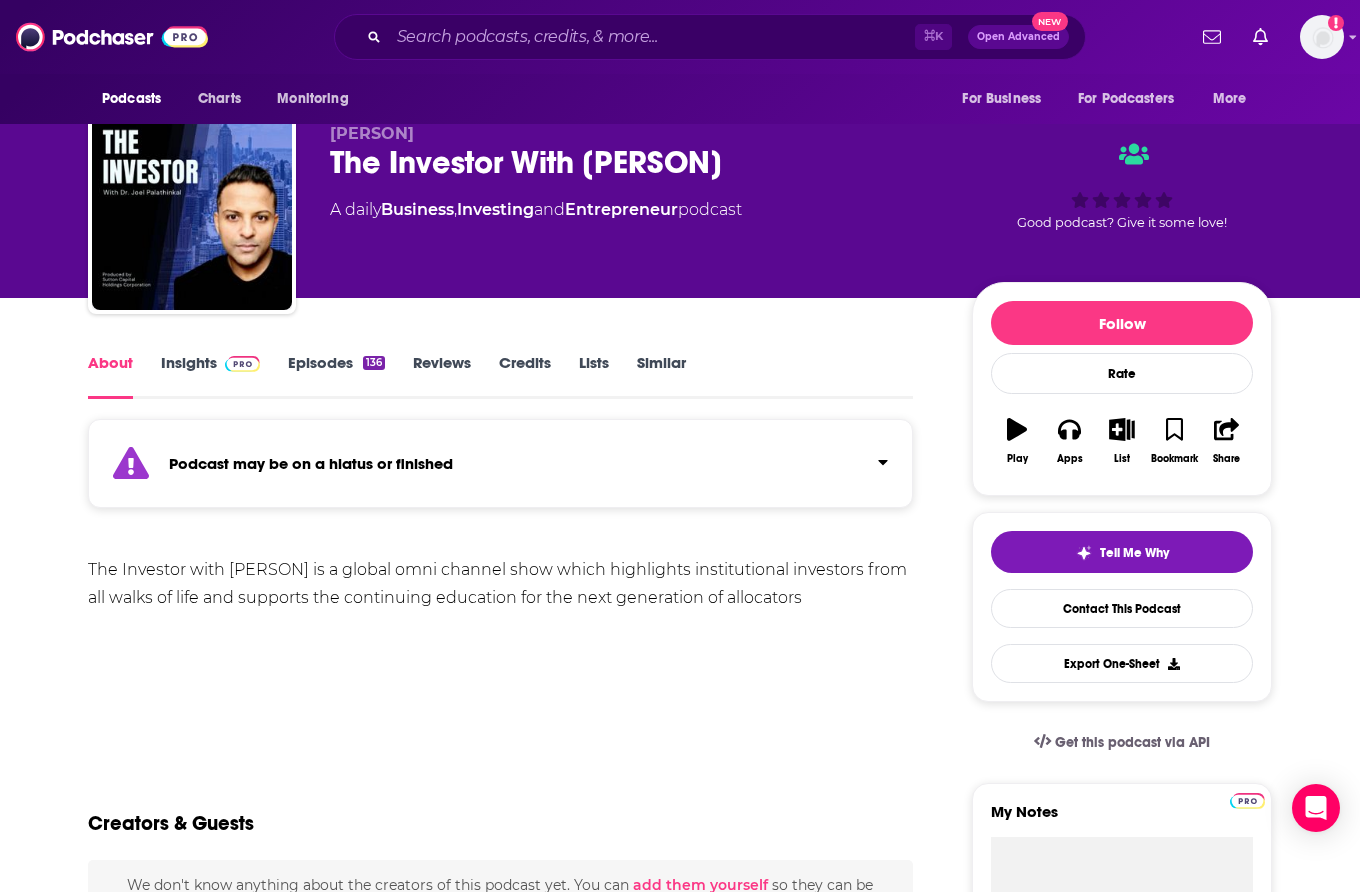 scroll, scrollTop: 0, scrollLeft: 0, axis: both 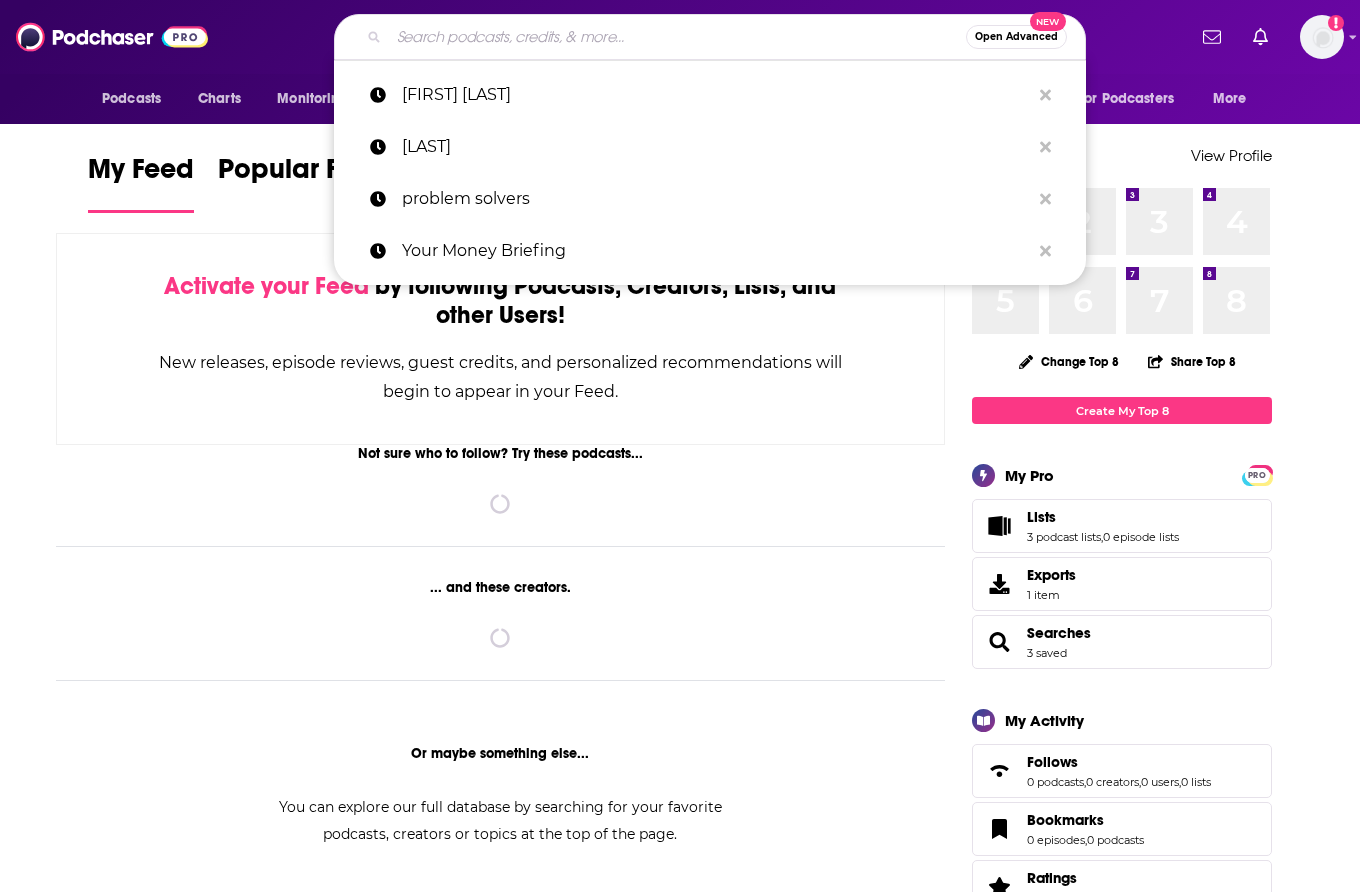 click at bounding box center [677, 37] 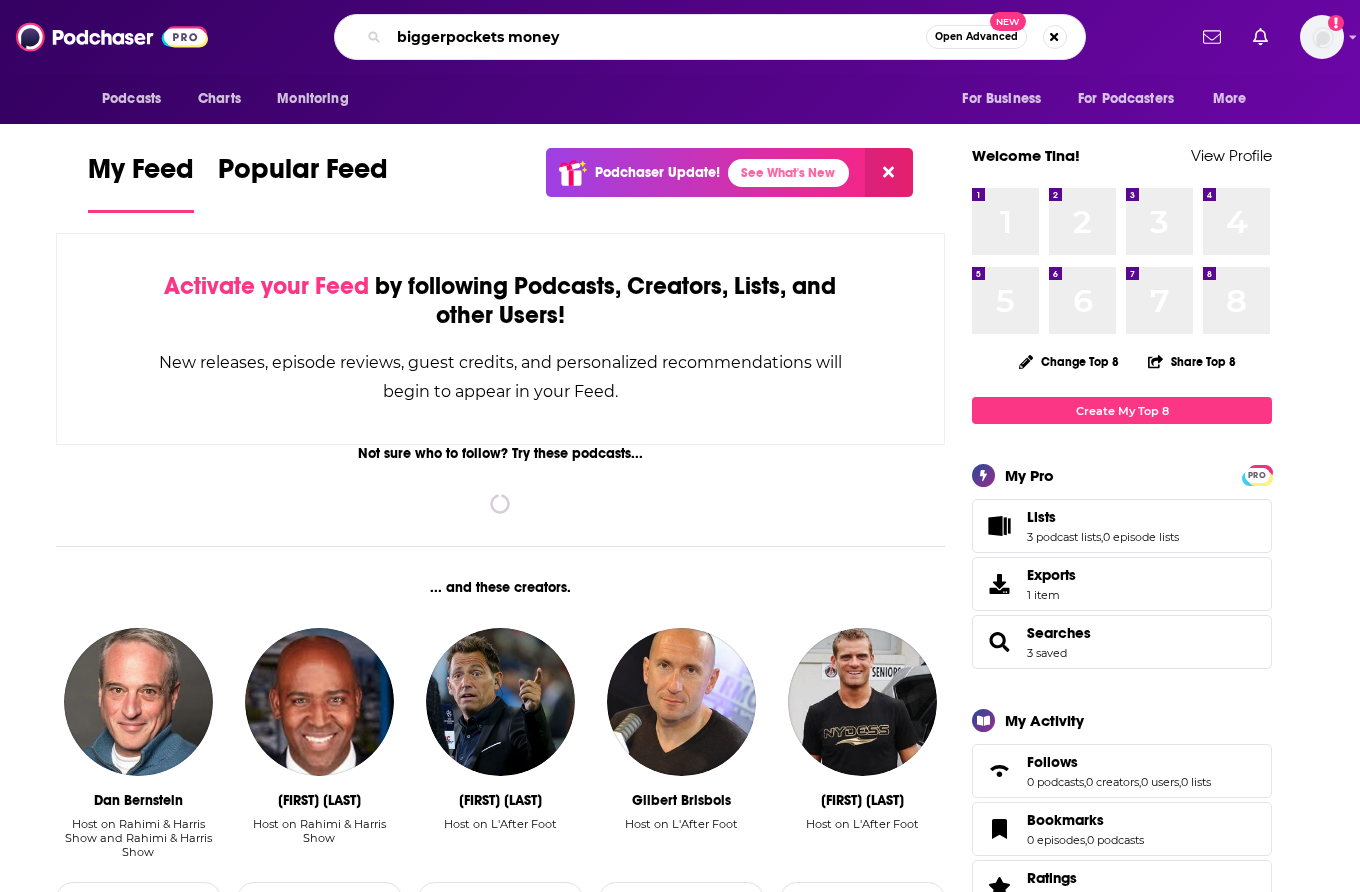 type on "biggerpockets money" 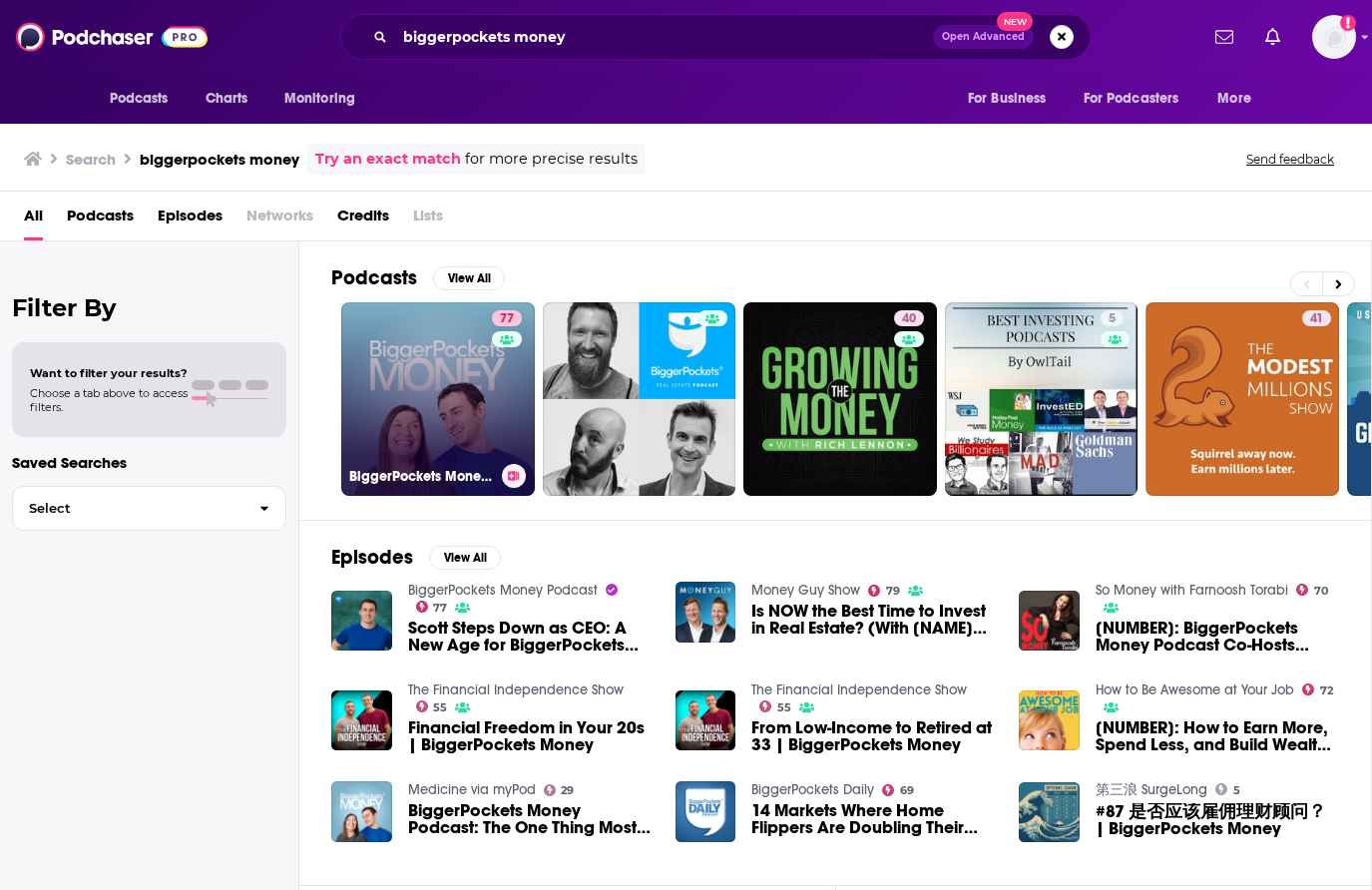 click on "77 BiggerPockets Money Podcast" at bounding box center [438, 399] 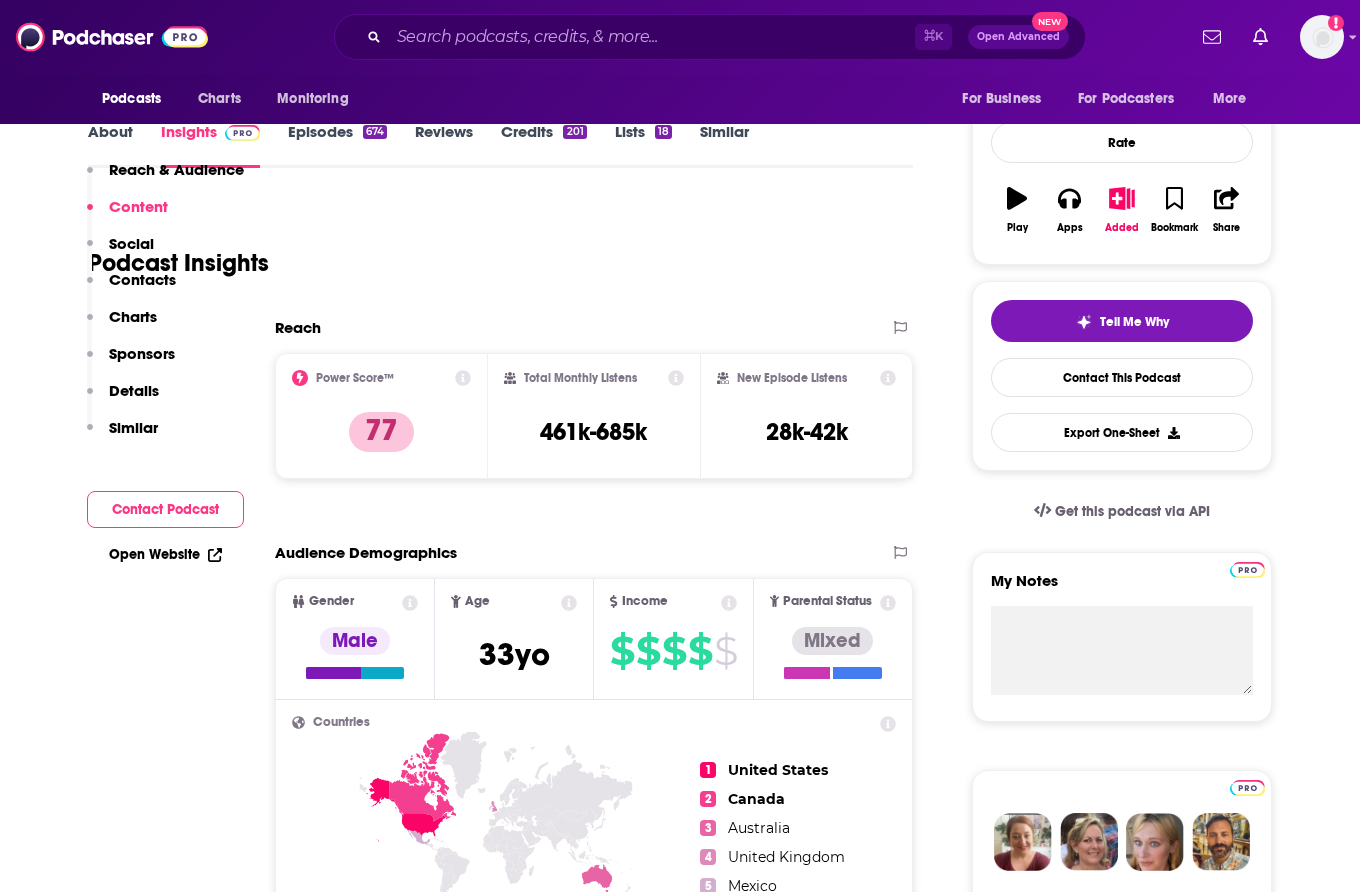 scroll, scrollTop: 143, scrollLeft: 0, axis: vertical 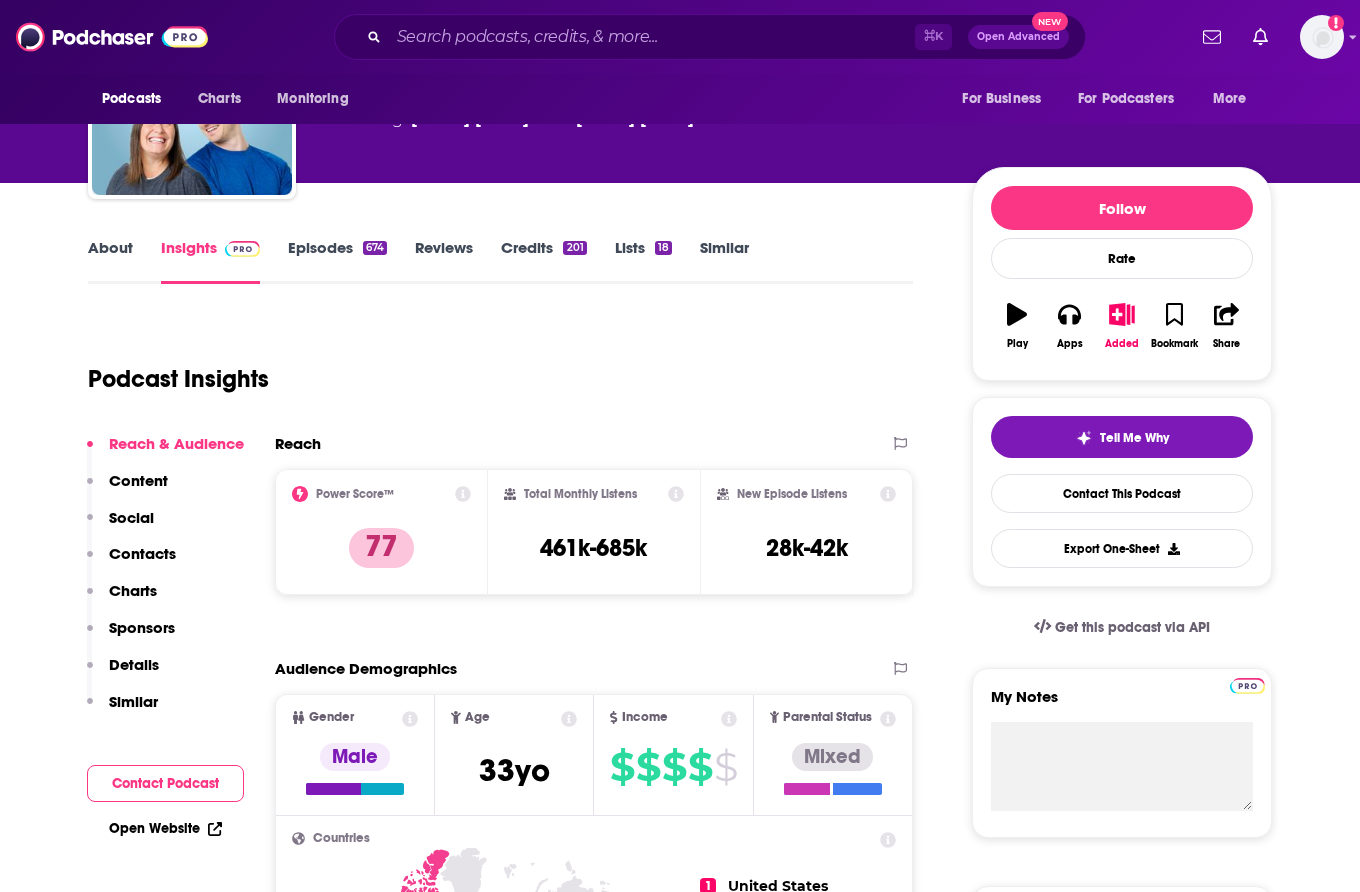 click on "About" at bounding box center (110, 261) 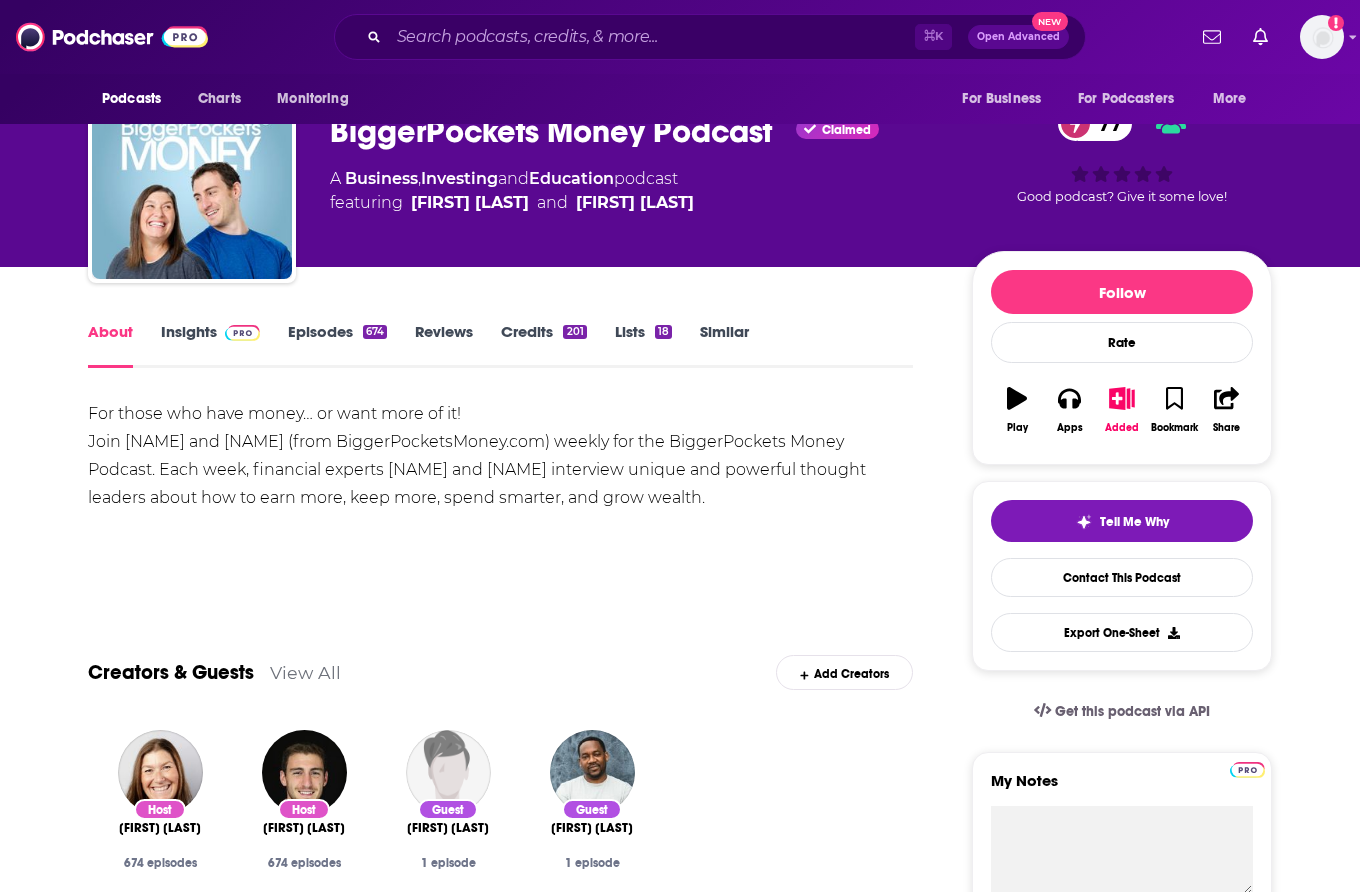 scroll, scrollTop: 141, scrollLeft: 0, axis: vertical 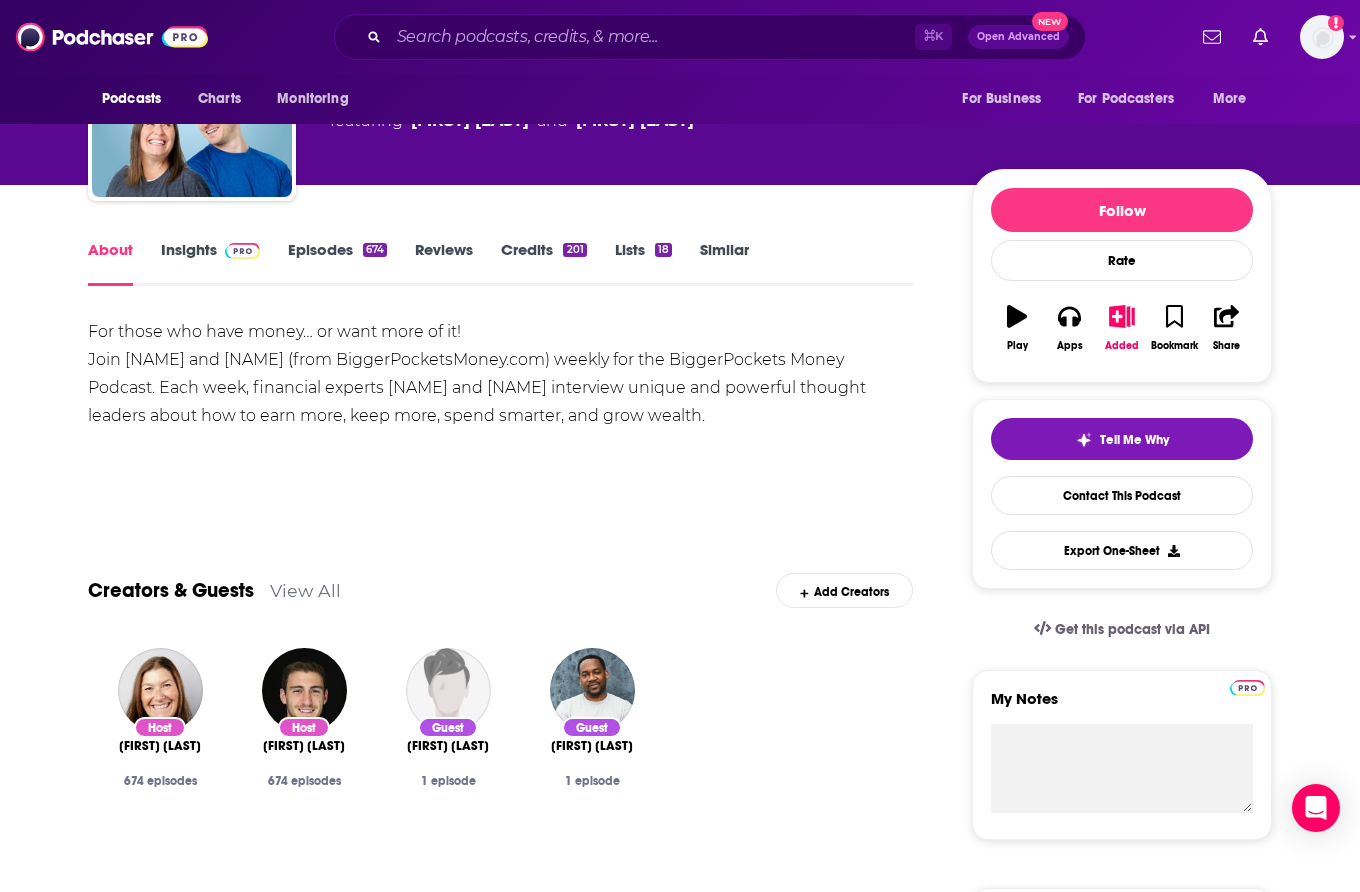 click on "For those who have money… or want more of it! Join Mindy Jensen and Scott Trench (from BiggerPocketsMoney.com) weekly for the BiggerPockets Money Podcast. Each week, financial experts Mindy and Scott interview unique and powerful thought leaders about how to earn more, keep more, spend smarter, and grow wealth." at bounding box center (500, 374) 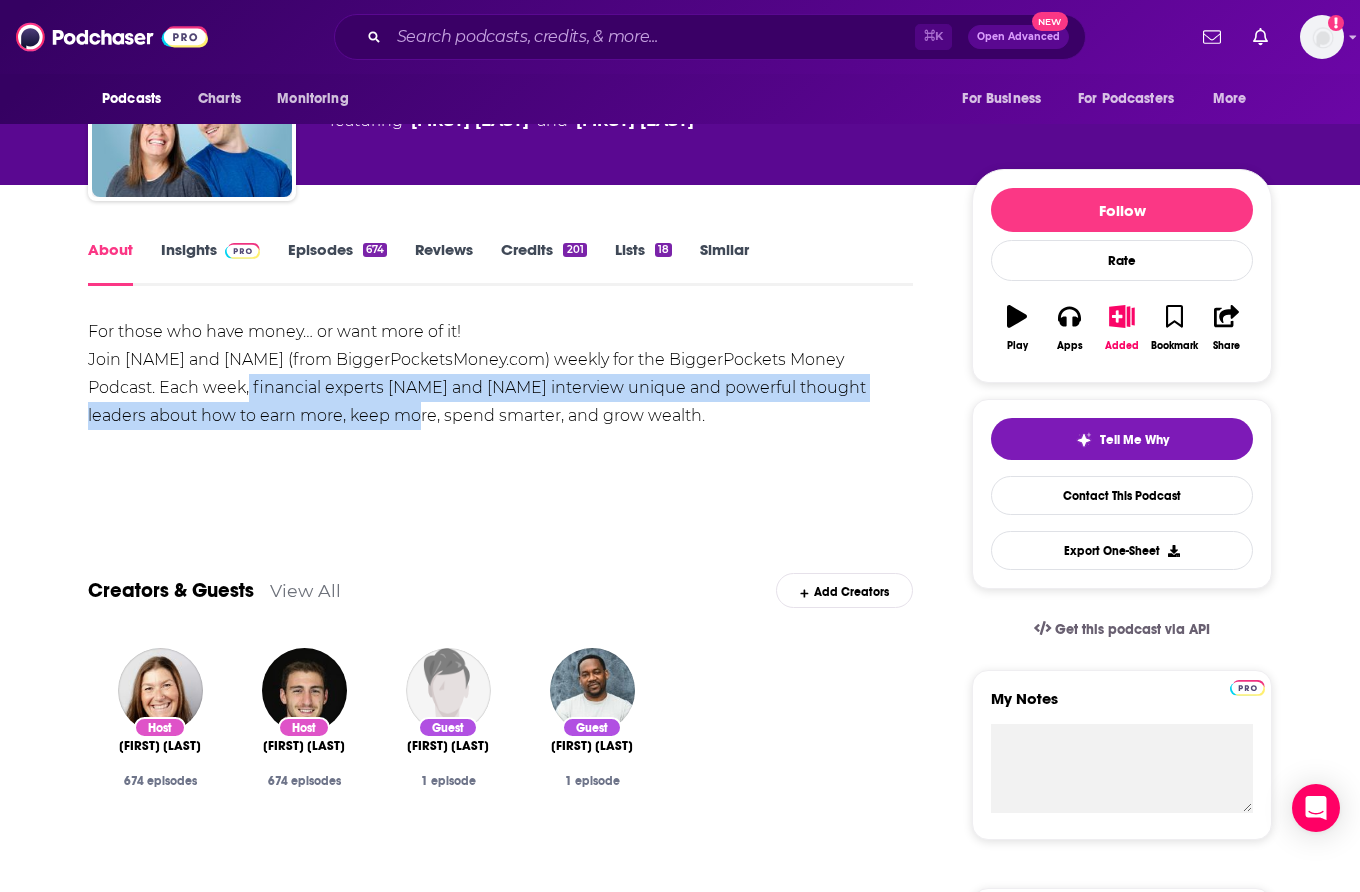 drag, startPoint x: 270, startPoint y: 398, endPoint x: 332, endPoint y: 409, distance: 62.968246 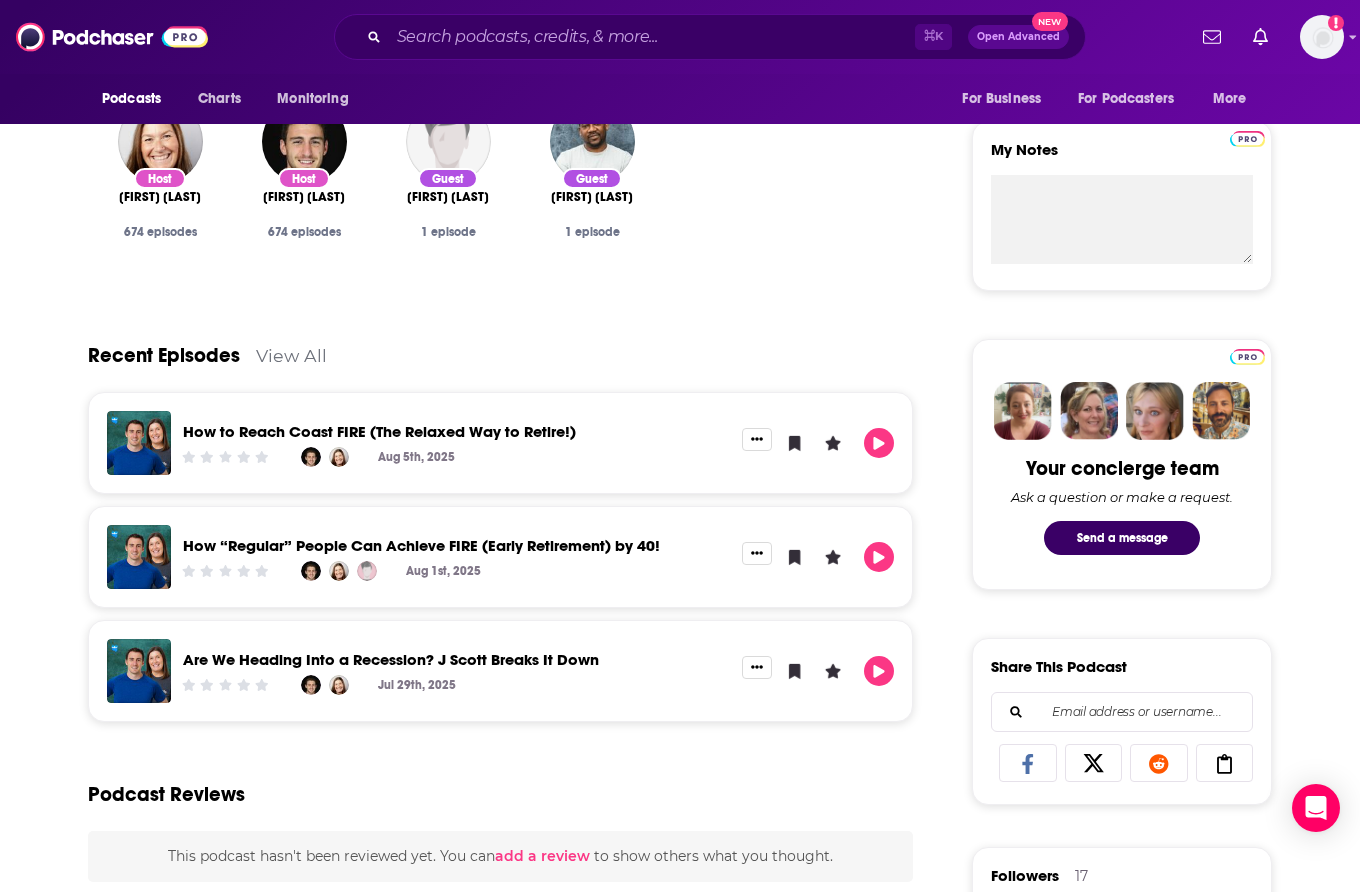 scroll, scrollTop: 0, scrollLeft: 0, axis: both 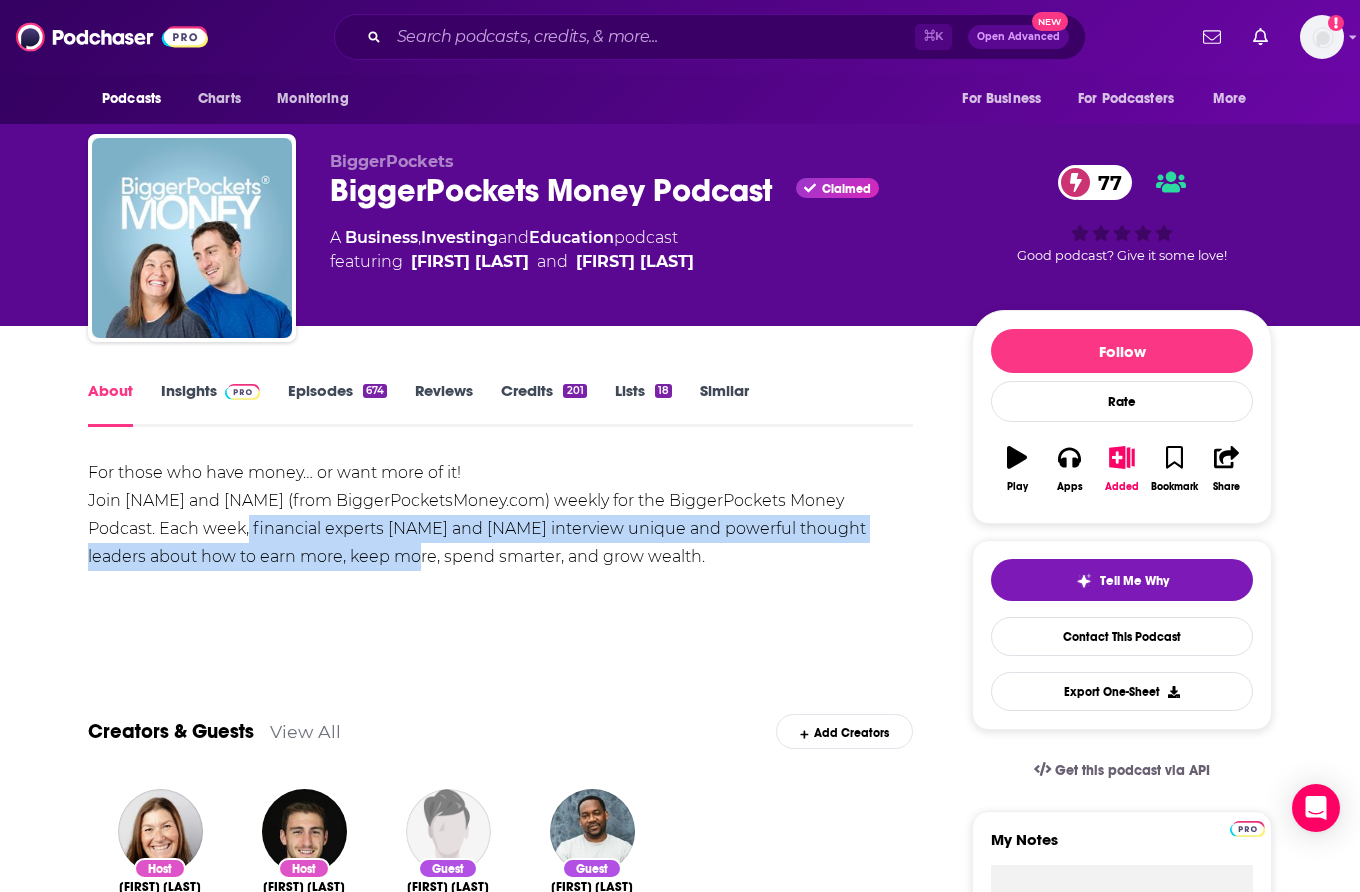 drag, startPoint x: 695, startPoint y: 578, endPoint x: 662, endPoint y: 583, distance: 33.37664 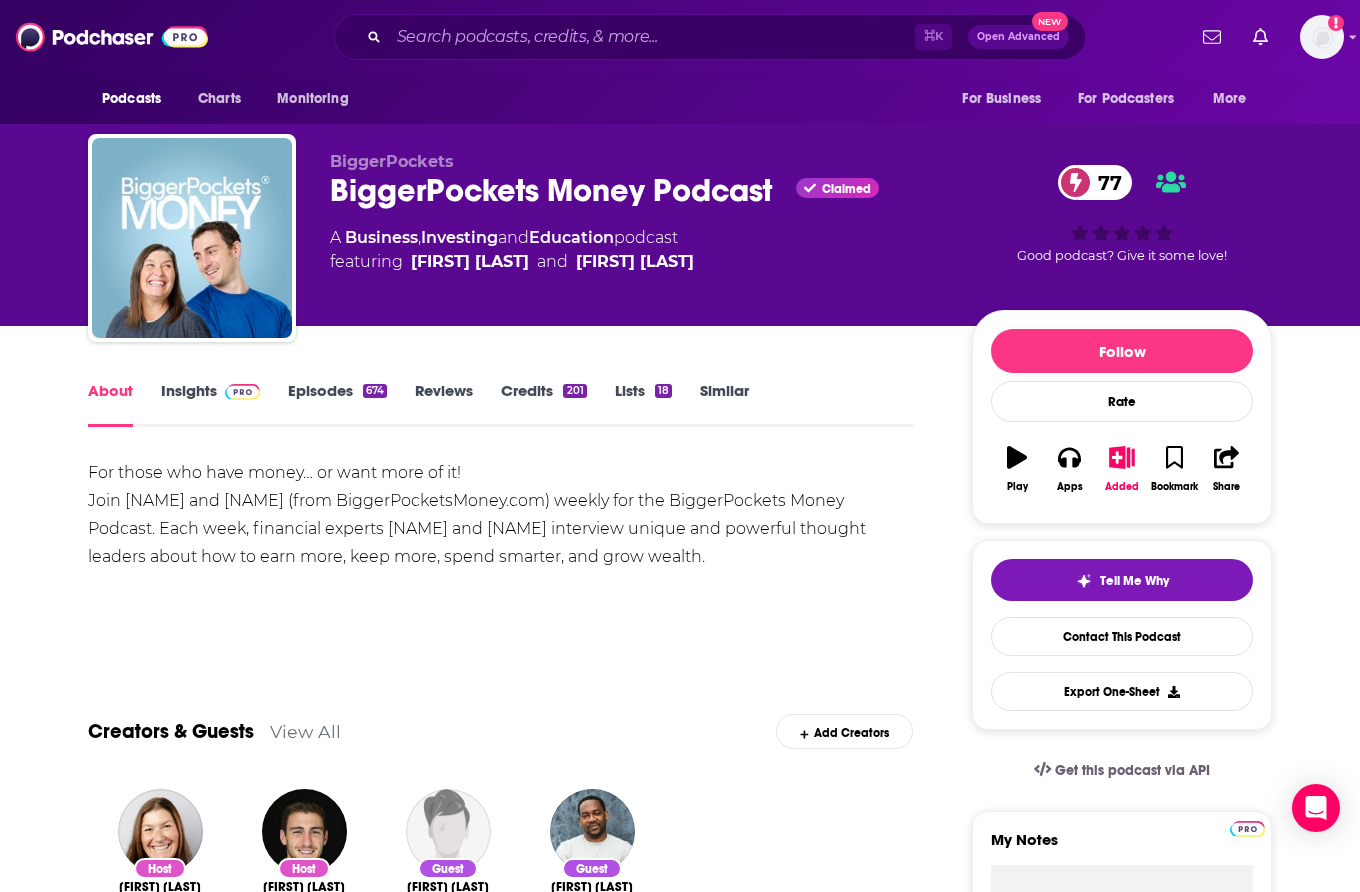 click on "For those who have money… or want more of it! Join Mindy Jensen and Scott Trench (from BiggerPocketsMoney.com) weekly for the BiggerPockets Money Podcast. Each week, financial experts Mindy and Scott interview unique and powerful thought leaders about how to earn more, keep more, spend smarter, and grow wealth." at bounding box center (500, 515) 